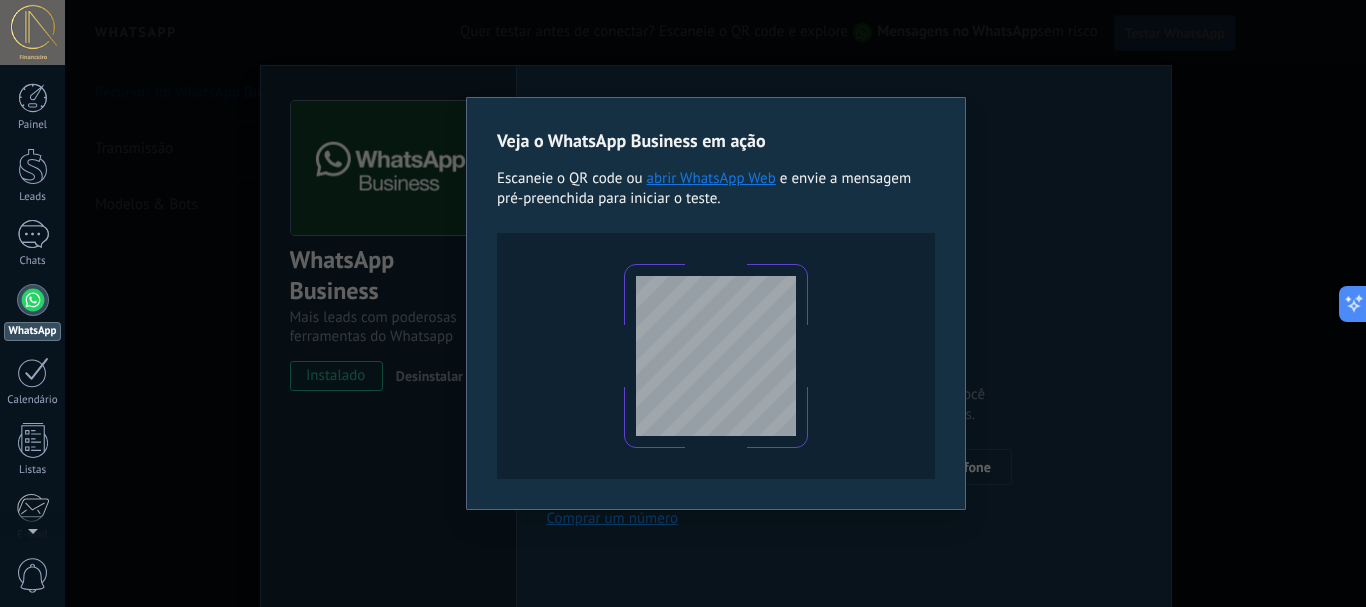 scroll, scrollTop: 0, scrollLeft: 0, axis: both 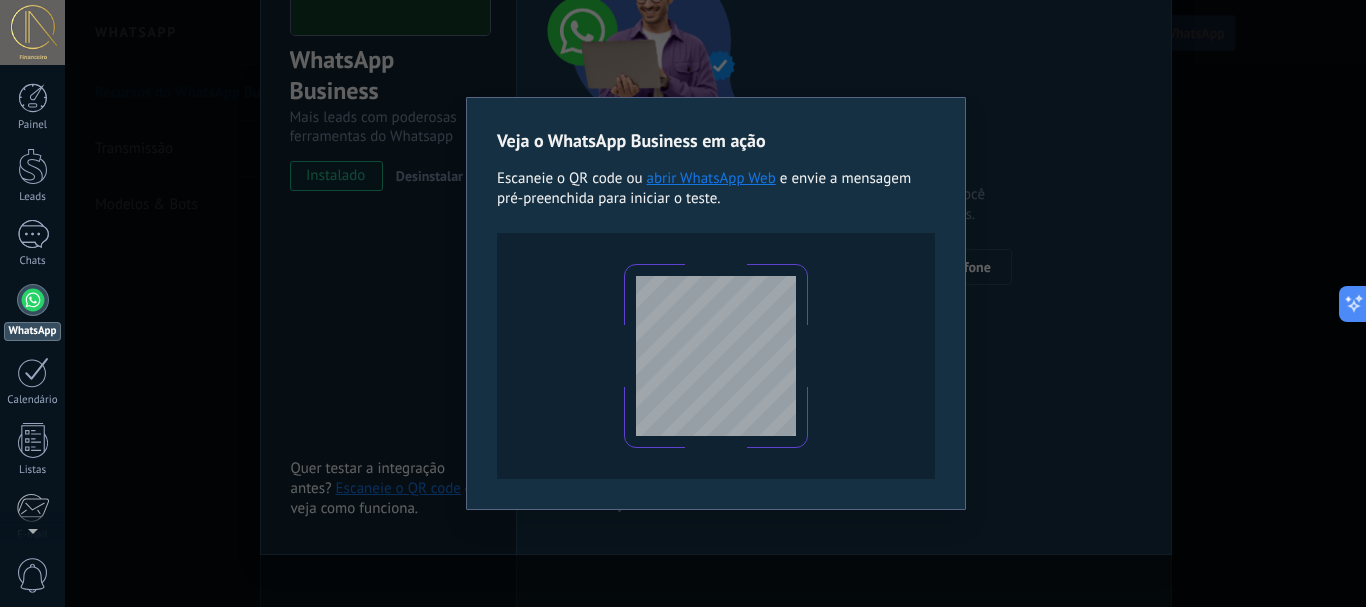 click on "Veja o WhatsApp Business em ação Escaneie o QR code ou   abrir WhatsApp Web   e envie a mensagem pré-preenchida para iniciar o teste." at bounding box center [715, 303] 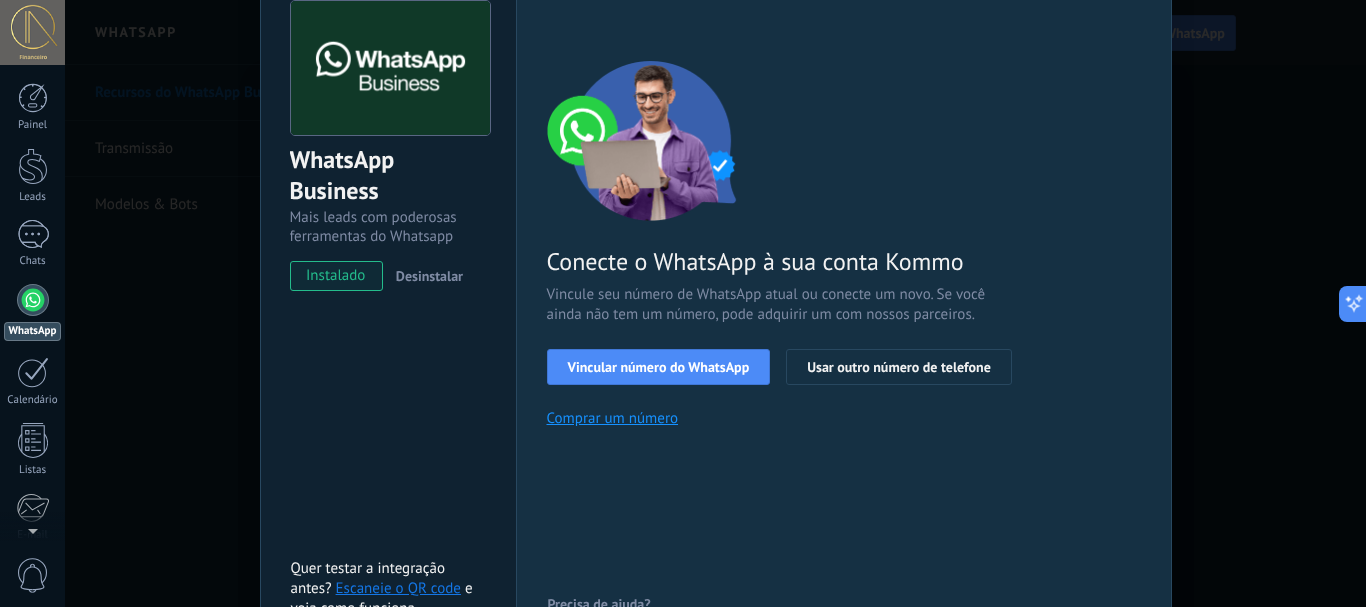 scroll, scrollTop: 200, scrollLeft: 0, axis: vertical 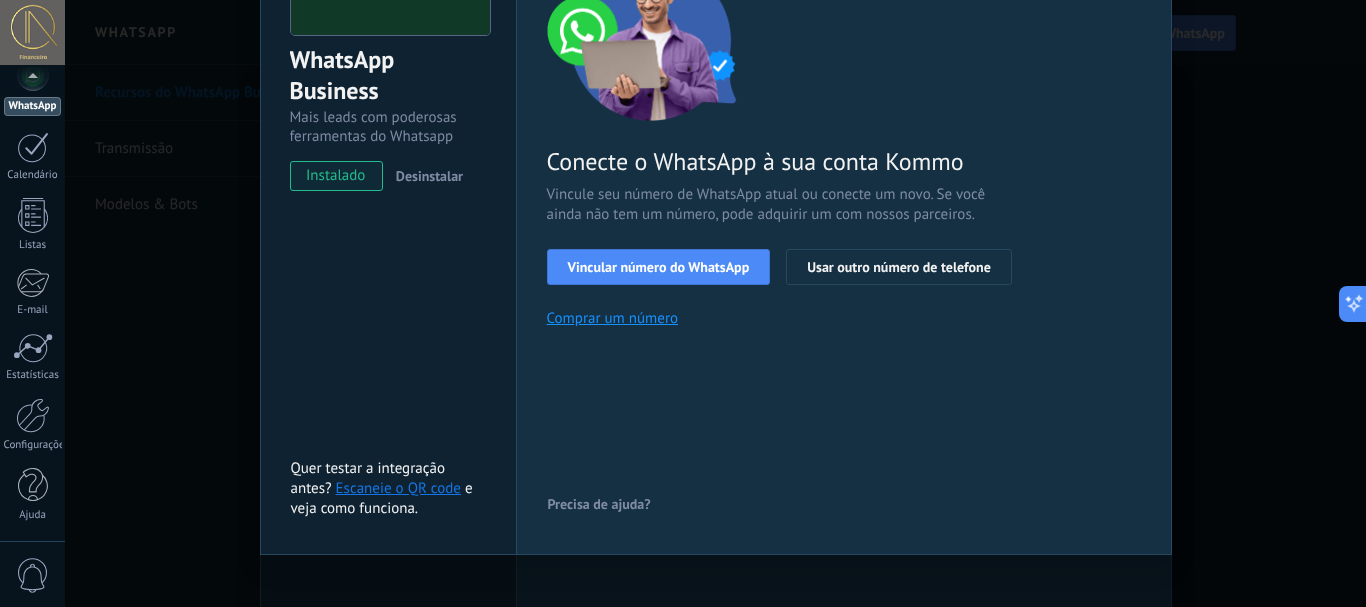 click on "0" at bounding box center (33, 575) 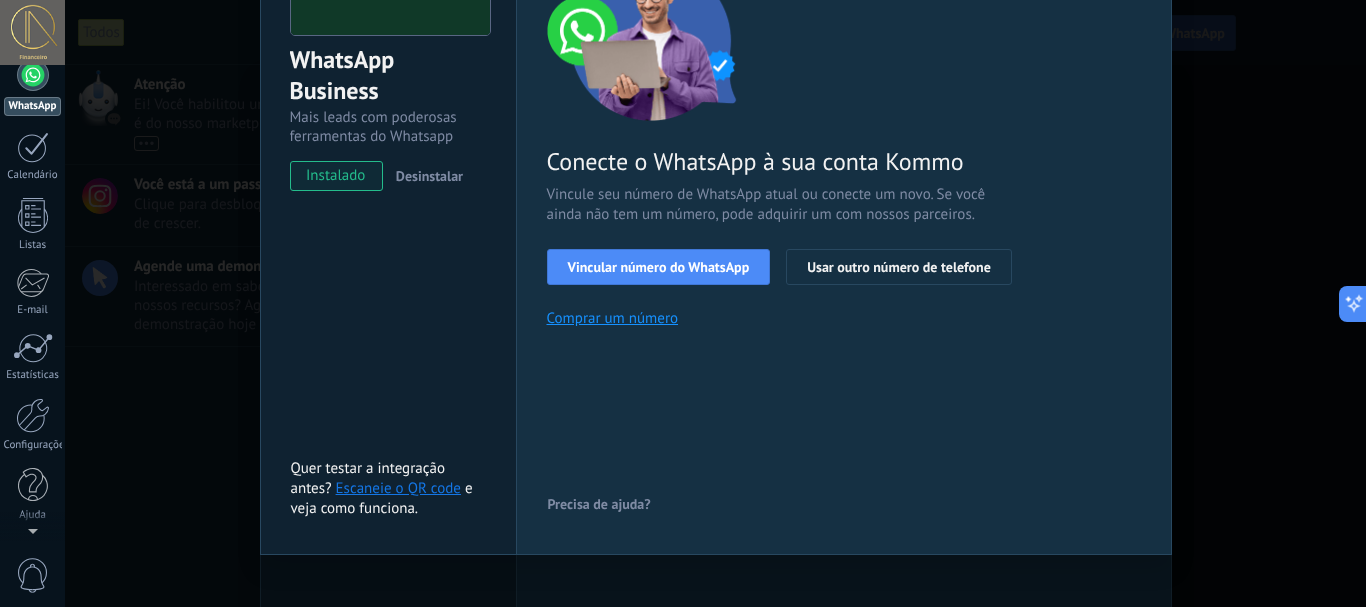 scroll, scrollTop: 0, scrollLeft: 0, axis: both 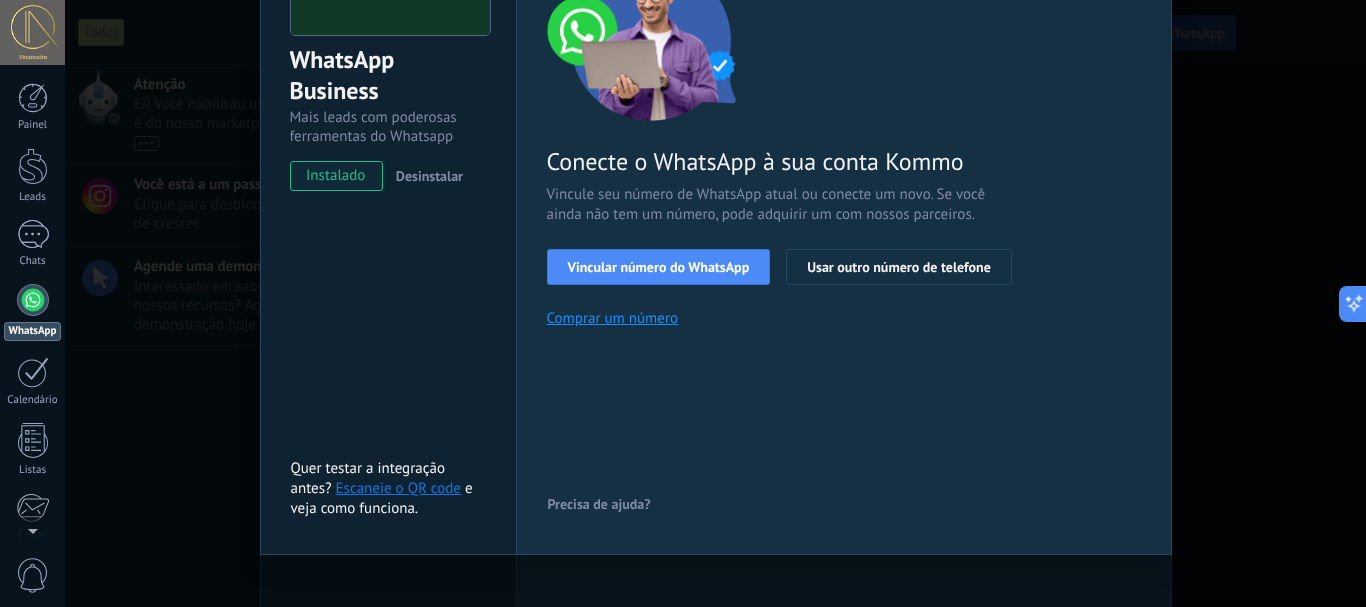 click on "WhatsApp Business Mais leads com poderosas ferramentas do Whatsapp instalado Desinstalar Quer testar a integração antes?   Escaneie o QR code   e veja como funciona. Configurações Autorização Esta aba registra os usuários que permitiram acesso à esta conta. Se você quiser remover a possibilidade de um usuário de enviar solicitações para a conta em relação a esta integração, você pode revogar o acesso. Se o acesso de todos os usuários for revogado, a integração parará de funcionar. Este app está instalado, mas ninguém concedeu acesso ainda. WhatsApp Cloud API Mais _:  Salvar < Voltar 1 Selecionar aplicativo 2 Conectar Facebook 3 Finalizar configuração Conecte o WhatsApp à sua conta Kommo Vincule seu número de WhatsApp atual ou conecte um novo. Se você ainda não tem um número, pode adquirir um com nossos parceiros. Vincular número do WhatsApp Usar outro número de telefone Comprar um número Precisa de ajuda?" at bounding box center (715, 303) 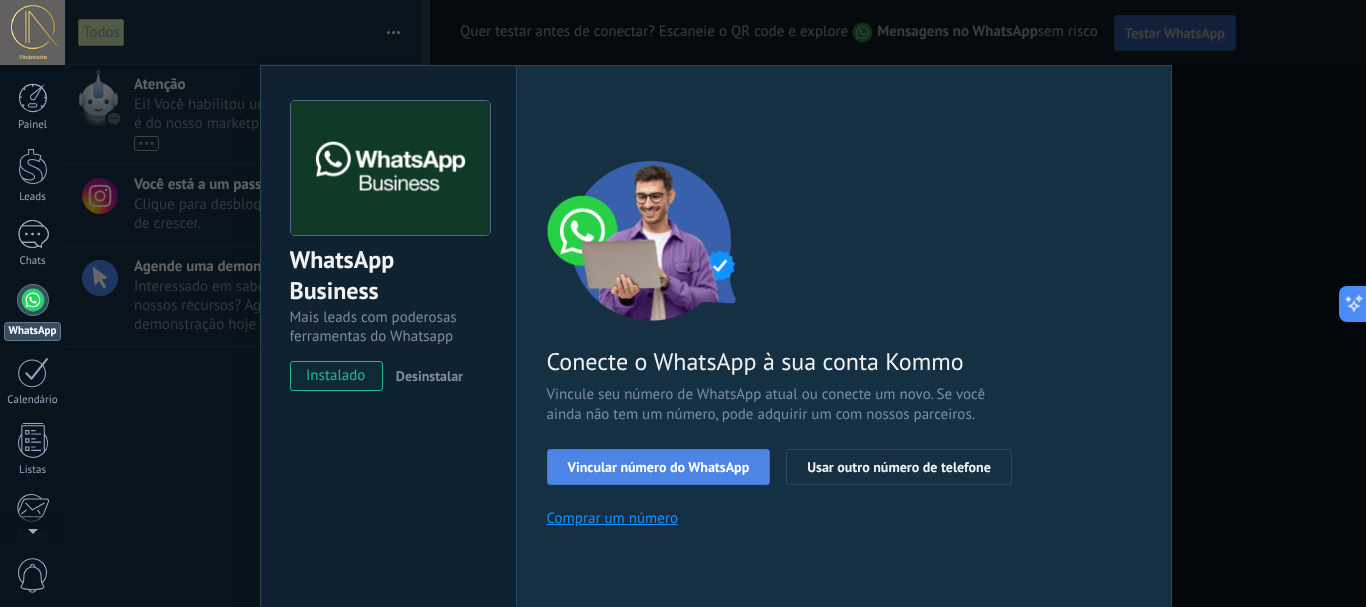 click on "Vincular número do WhatsApp" at bounding box center [659, 467] 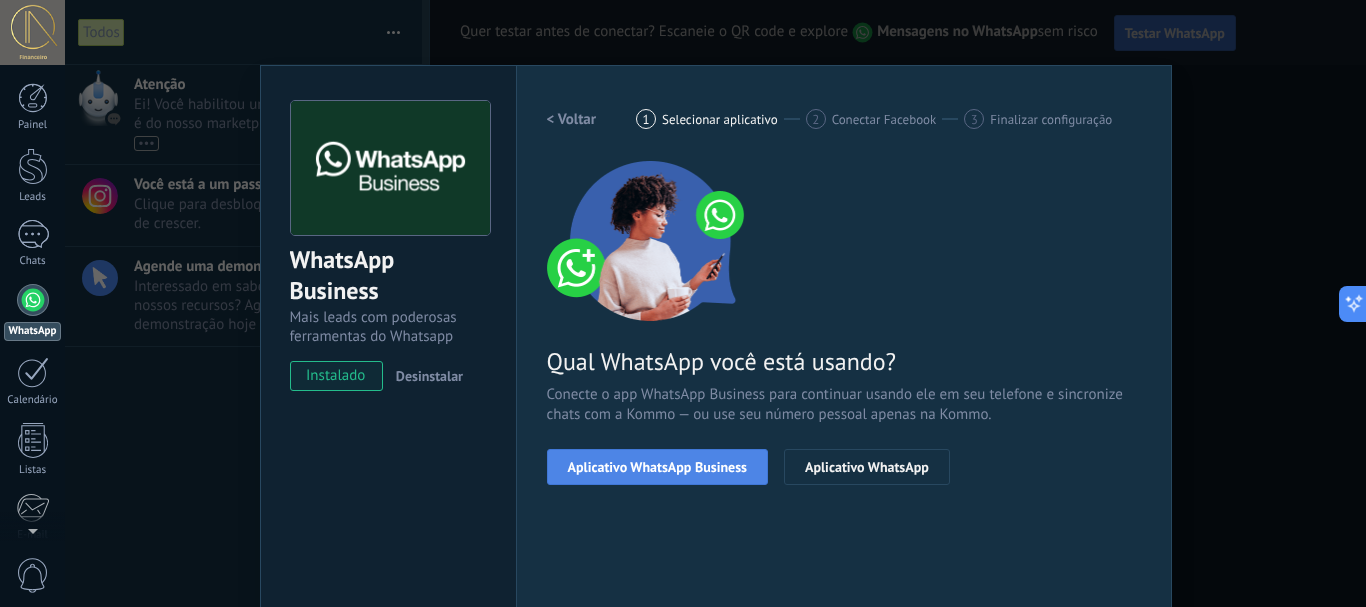 click on "Aplicativo WhatsApp Business" at bounding box center [657, 467] 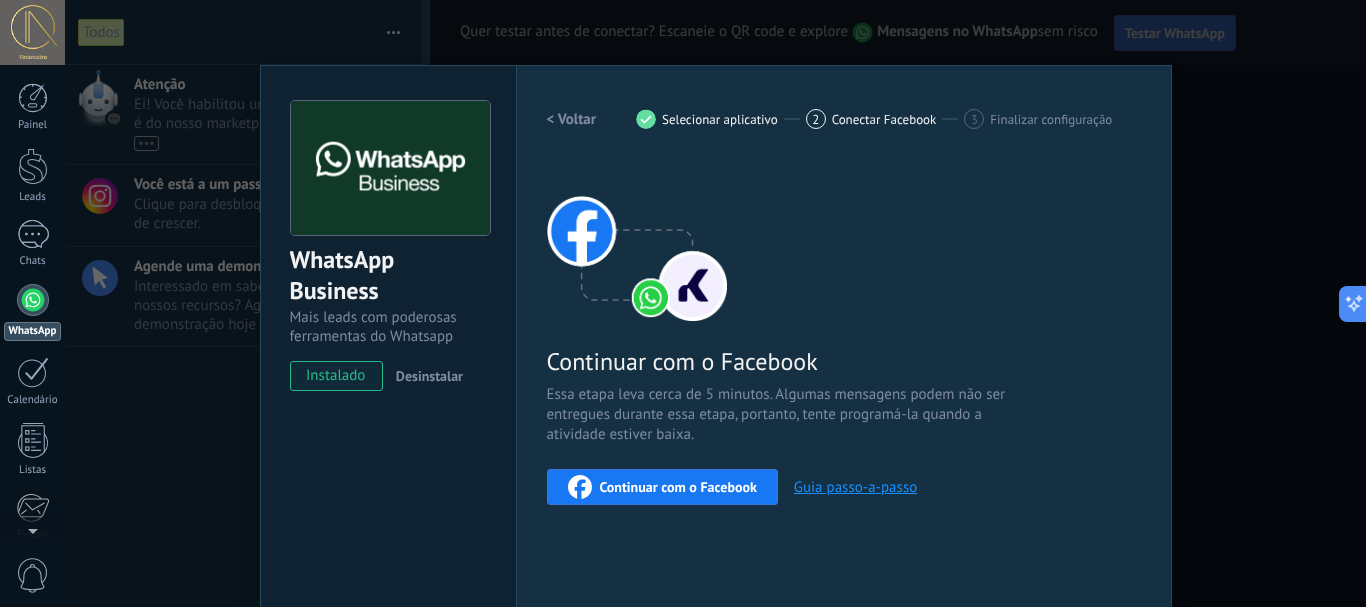 click on "Continuar com o Facebook" at bounding box center (678, 487) 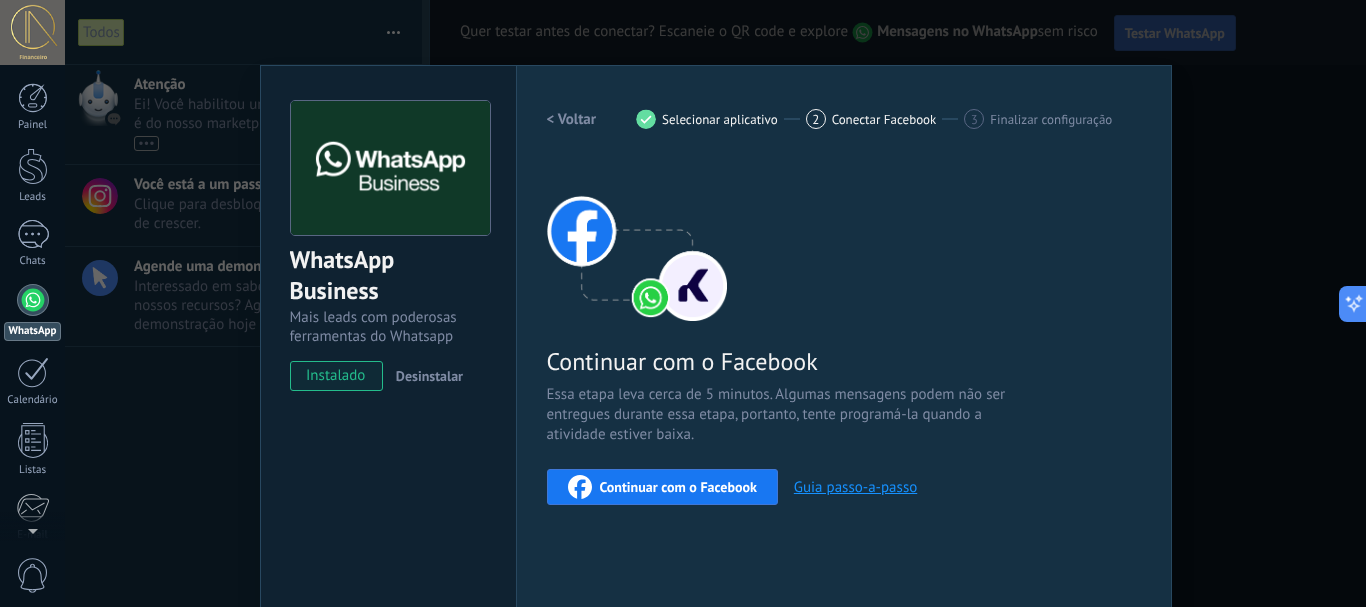 click on "< Voltar" at bounding box center [572, 119] 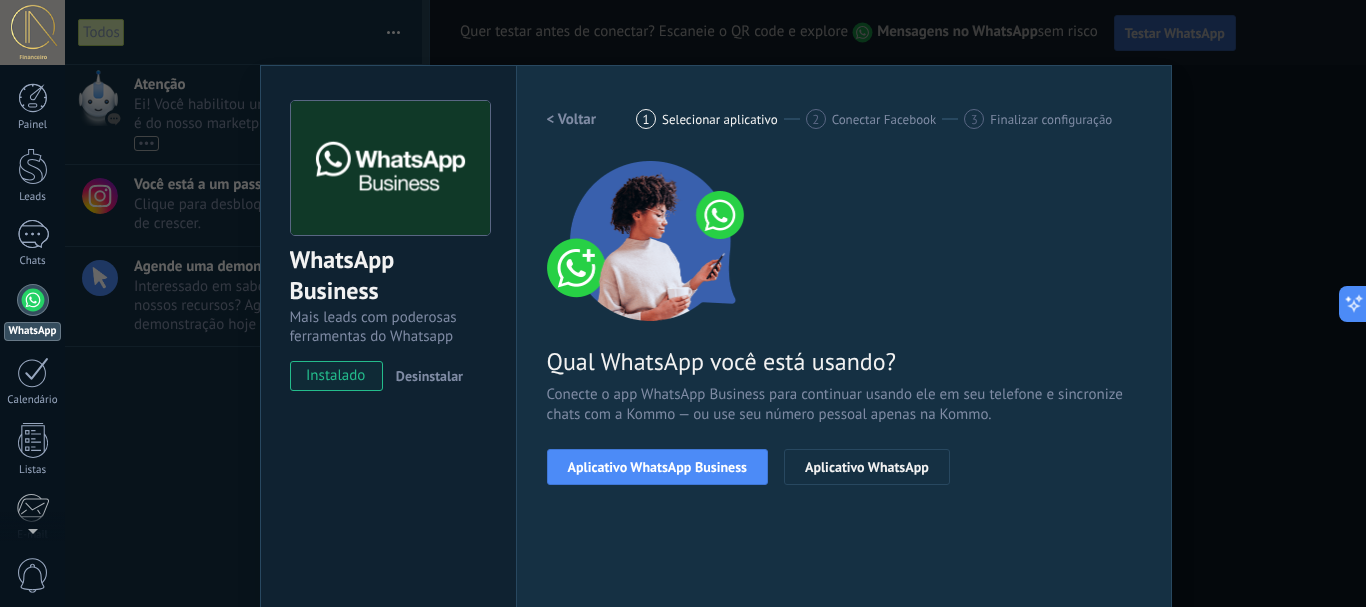 click on "< Voltar" at bounding box center (572, 119) 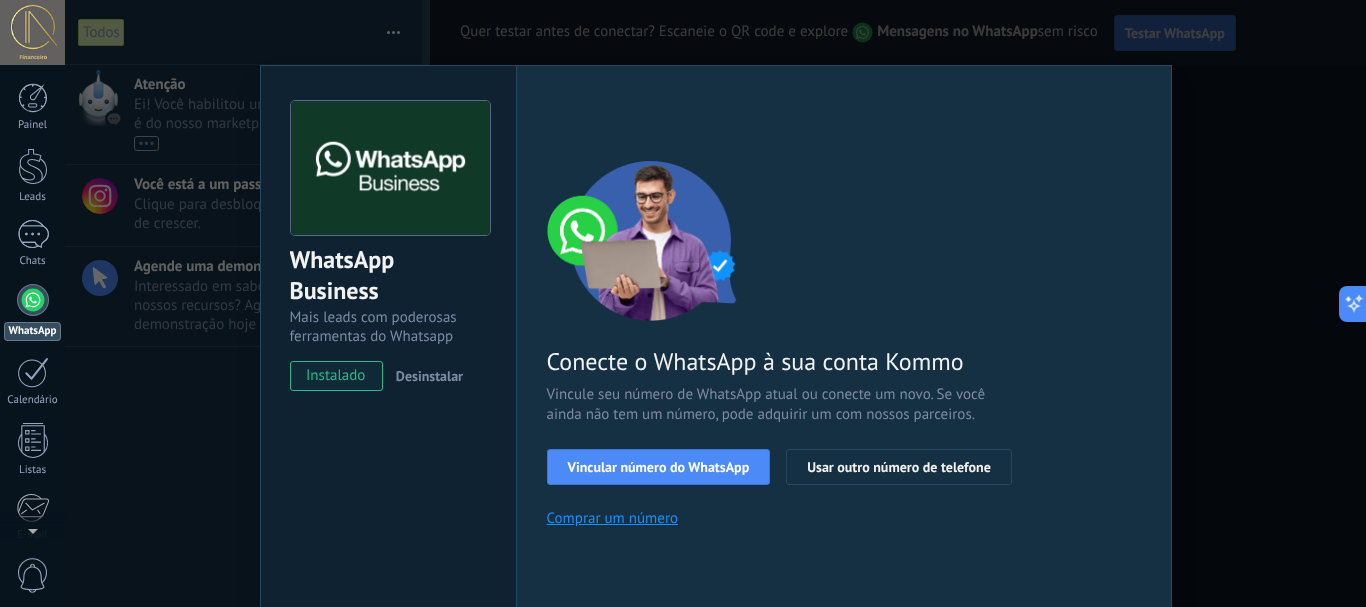 click on "WhatsApp Business Mais leads com poderosas ferramentas do Whatsapp instalado Desinstalar Quer testar a integração antes?   Escaneie o QR code   e veja como funciona. Configurações Autorização Esta aba registra os usuários que permitiram acesso à esta conta. Se você quiser remover a possibilidade de um usuário de enviar solicitações para a conta em relação a esta integração, você pode revogar o acesso. Se o acesso de todos os usuários for revogado, a integração parará de funcionar. Este app está instalado, mas ninguém concedeu acesso ainda. WhatsApp Cloud API Mais _:  Salvar < Voltar 1 Selecionar aplicativo 2 Conectar Facebook 3 Finalizar configuração Conecte o WhatsApp à sua conta Kommo Vincule seu número de WhatsApp atual ou conecte um novo. Se você ainda não tem um número, pode adquirir um com nossos parceiros. Vincular número do WhatsApp Usar outro número de telefone Comprar um número Precisa de ajuda?" at bounding box center [715, 303] 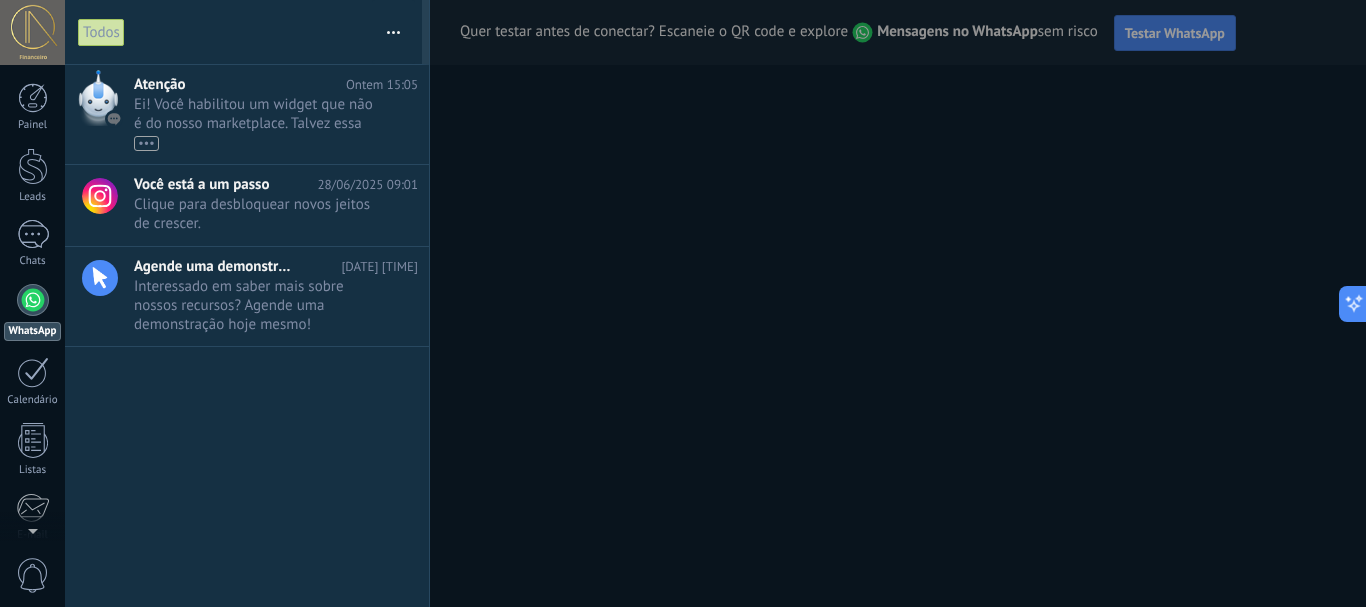 click at bounding box center (683, 303) 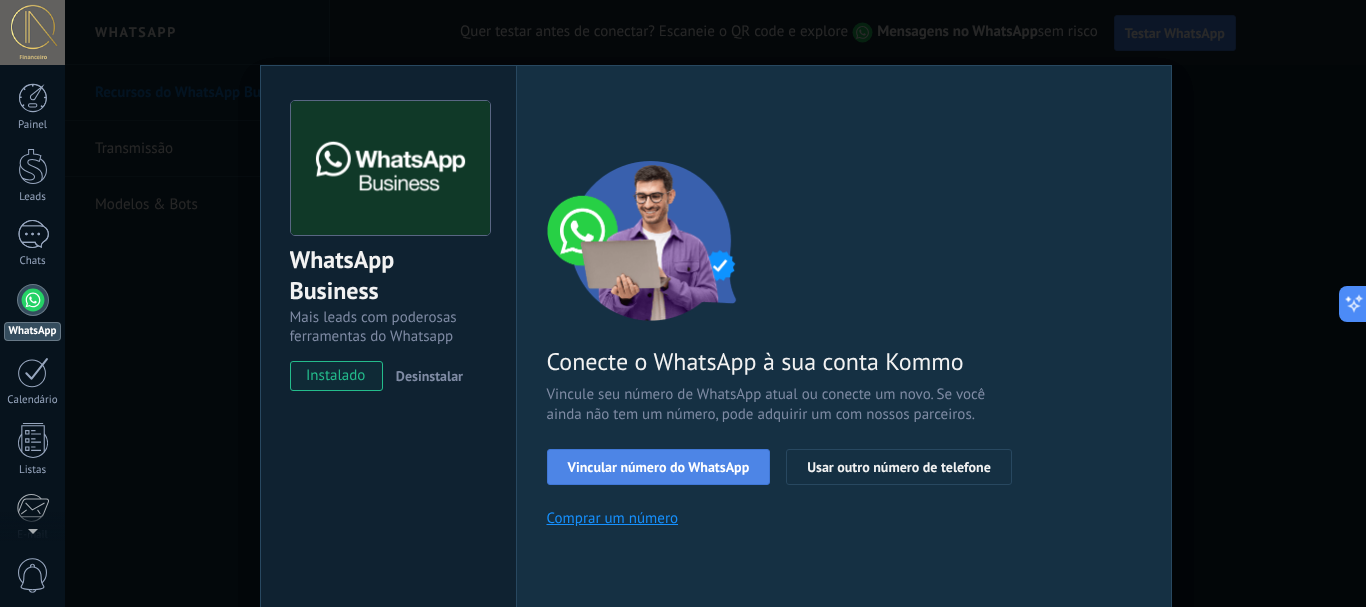 click on "Vincular número do WhatsApp" at bounding box center (659, 467) 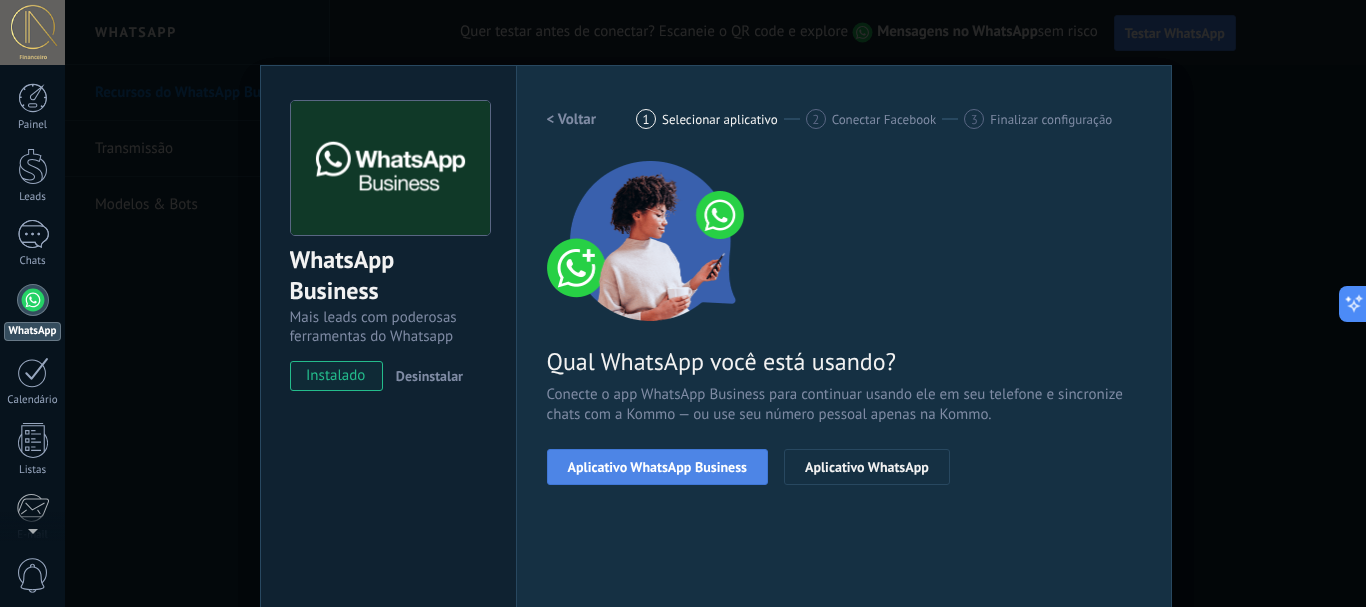click on "Aplicativo WhatsApp Business" at bounding box center [657, 467] 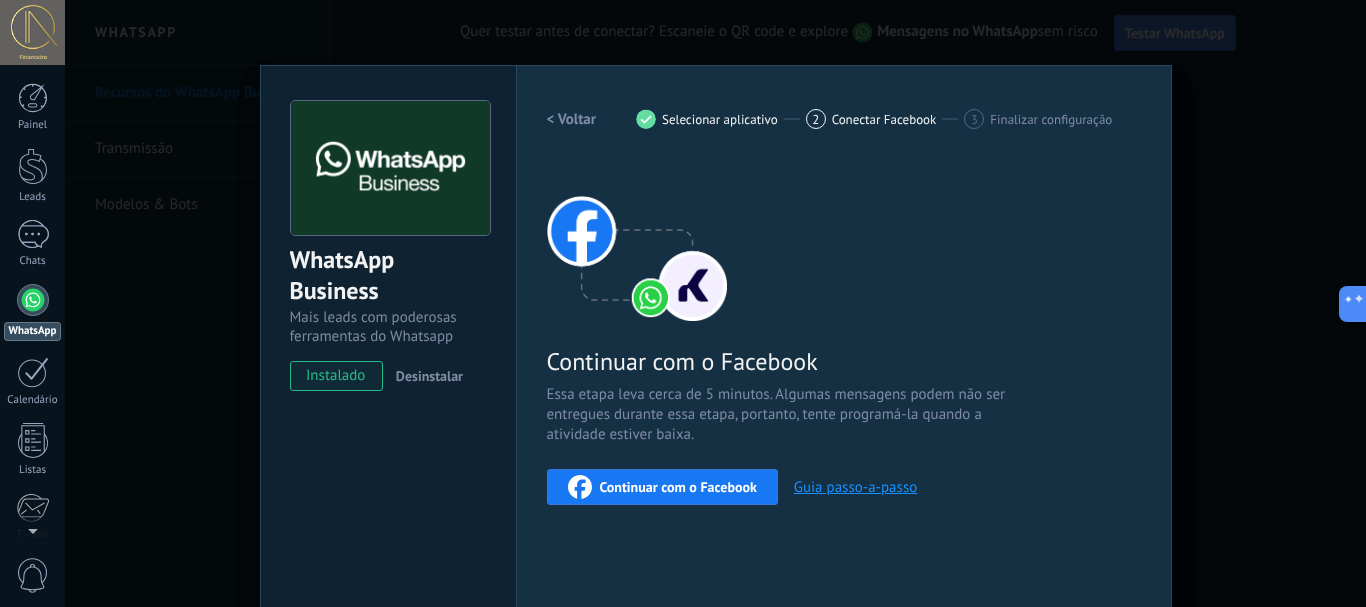 click on "Guia passo-a-passo" at bounding box center (855, 487) 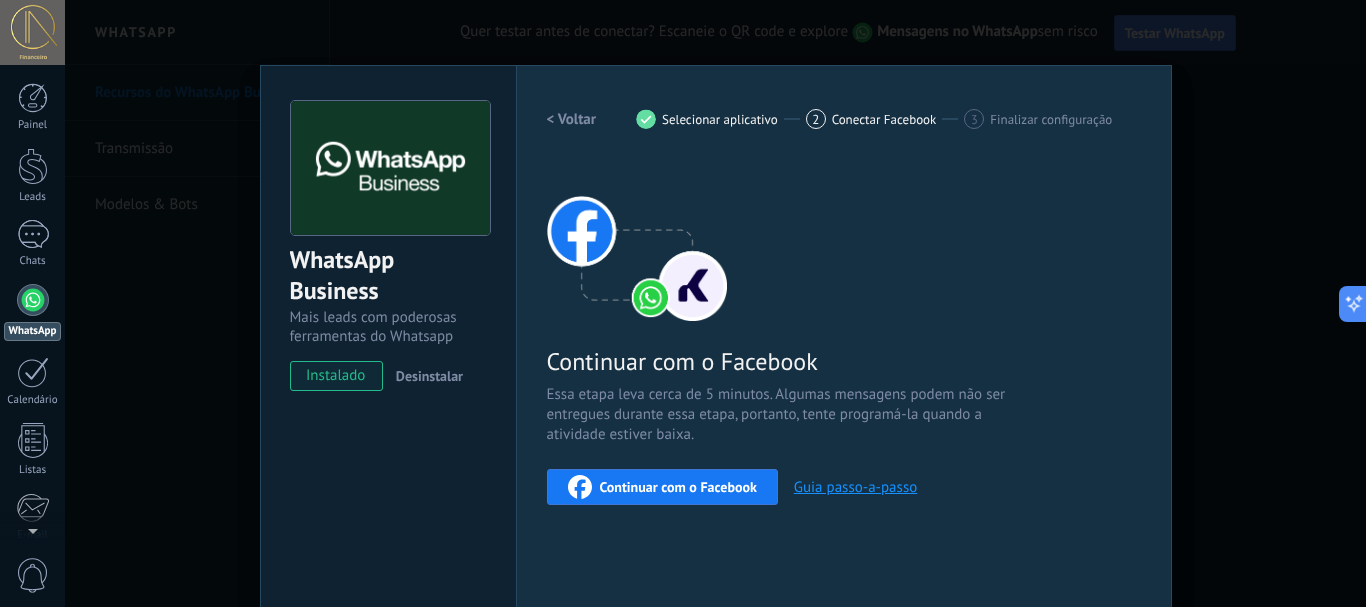 click on "WhatsApp Business Mais leads com poderosas ferramentas do Whatsapp instalado Desinstalar Quer testar a integração antes?   Escaneie o QR code   e veja como funciona. Configurações Autorização Esta aba registra os usuários que permitiram acesso à esta conta. Se você quiser remover a possibilidade de um usuário de enviar solicitações para a conta em relação a esta integração, você pode revogar o acesso. Se o acesso de todos os usuários for revogado, a integração parará de funcionar. Este app está instalado, mas ninguém concedeu acesso ainda. WhatsApp Cloud API Mais _:  Salvar < Voltar 1 Selecionar aplicativo 2 Conectar Facebook 3 Finalizar configuração Continuar com o Facebook Essa etapa leva cerca de 5 minutos. Algumas mensagens podem não ser entregues durante essa etapa, portanto, tente programá-la quando a atividade estiver baixa. Continuar com o Facebook Guia passo-a-passo Precisa de ajuda?" at bounding box center [715, 303] 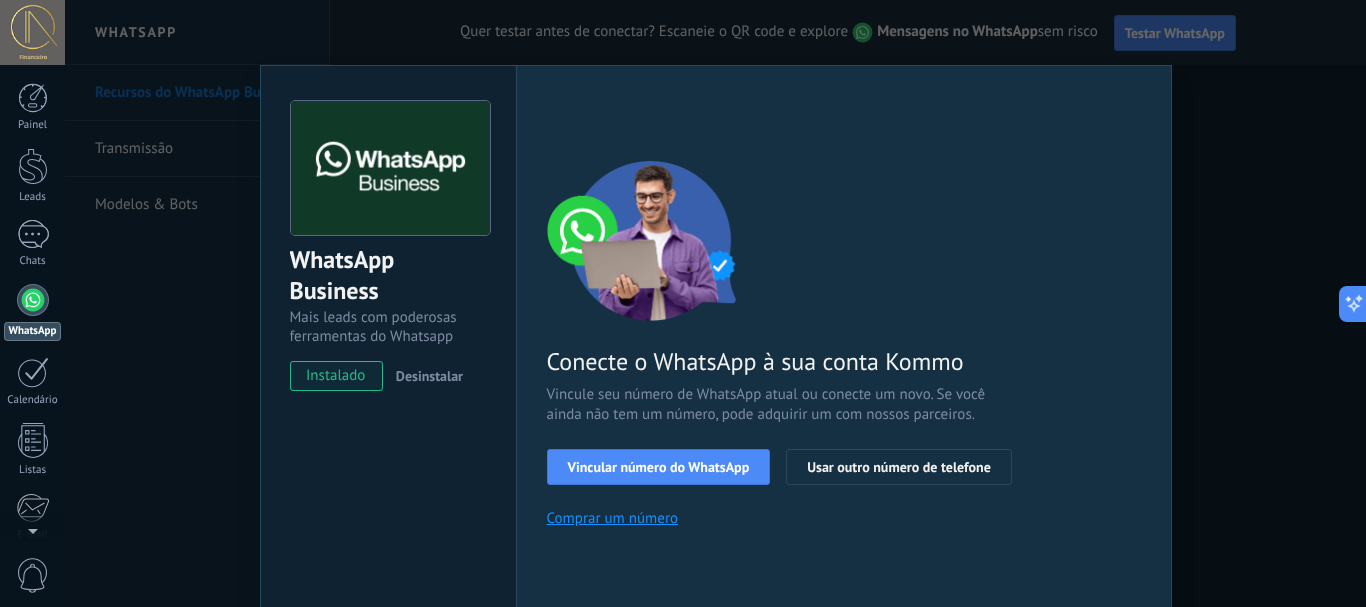 click on "WhatsApp Business Mais leads com poderosas ferramentas do Whatsapp instalado Desinstalar Quer testar a integração antes?   Escaneie o QR code   e veja como funciona. Configurações Autorização Esta aba registra os usuários que permitiram acesso à esta conta. Se você quiser remover a possibilidade de um usuário de enviar solicitações para a conta em relação a esta integração, você pode revogar o acesso. Se o acesso de todos os usuários for revogado, a integração parará de funcionar. Este app está instalado, mas ninguém concedeu acesso ainda. WhatsApp Cloud API Mais _:  Salvar < Voltar 1 Selecionar aplicativo 2 Conectar Facebook 3 Finalizar configuração Conecte o WhatsApp à sua conta Kommo Vincule seu número de WhatsApp atual ou conecte um novo. Se você ainda não tem um número, pode adquirir um com nossos parceiros. Vincular número do WhatsApp Usar outro número de telefone Comprar um número Precisa de ajuda?" at bounding box center (715, 303) 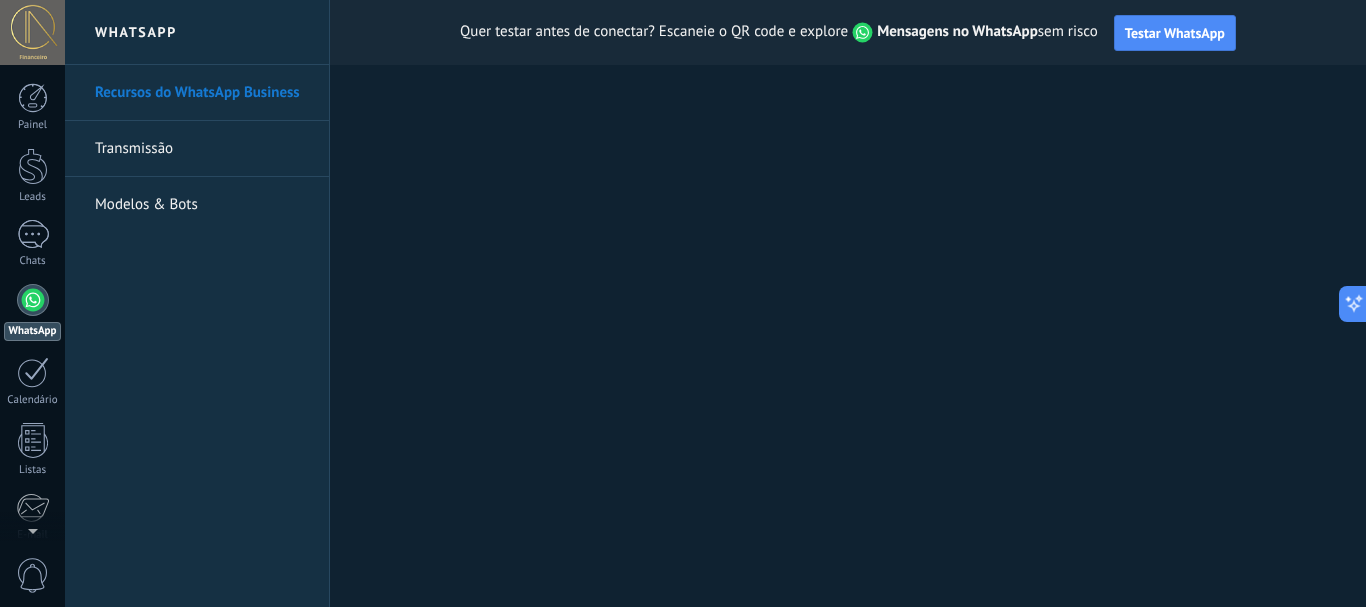click on "Recursos do WhatsApp Business" at bounding box center (202, 93) 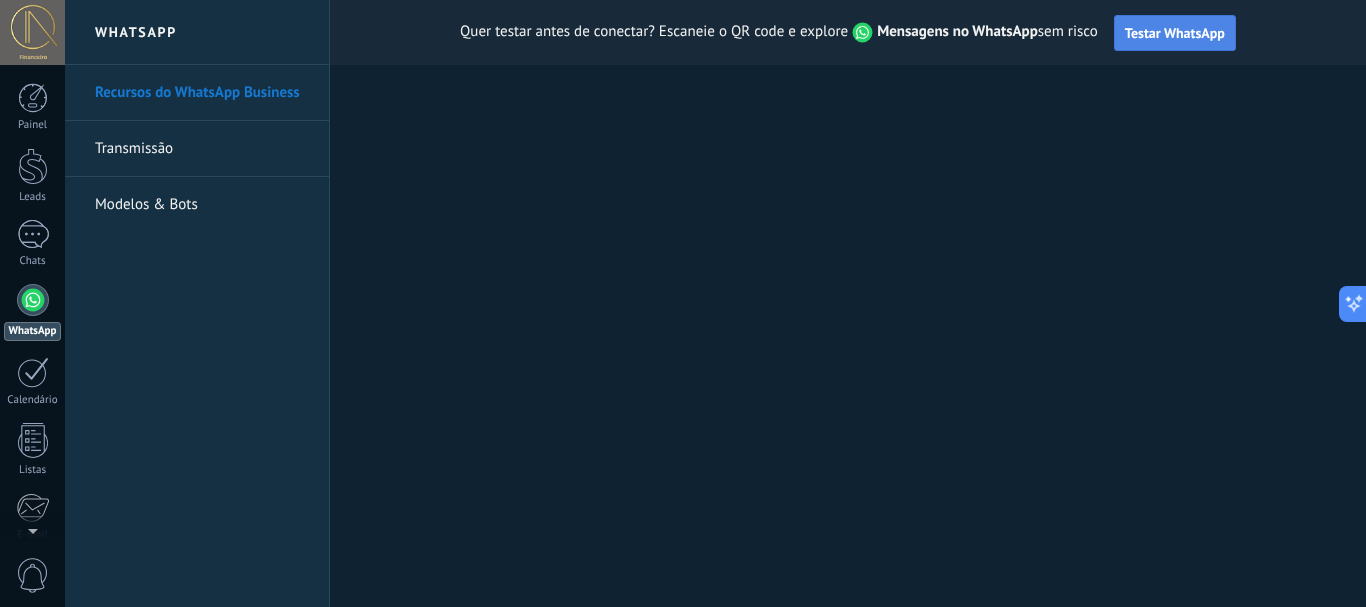 click on "Testar WhatsApp" at bounding box center (1175, 33) 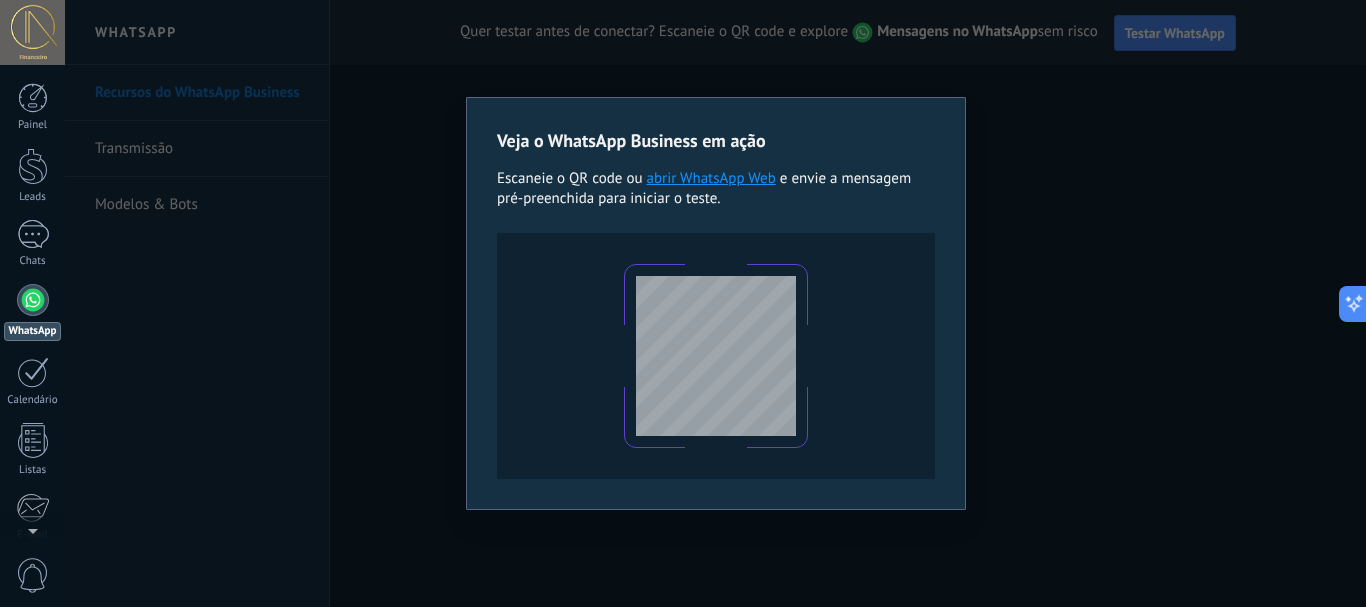 click on "abrir WhatsApp Web" at bounding box center [711, 178] 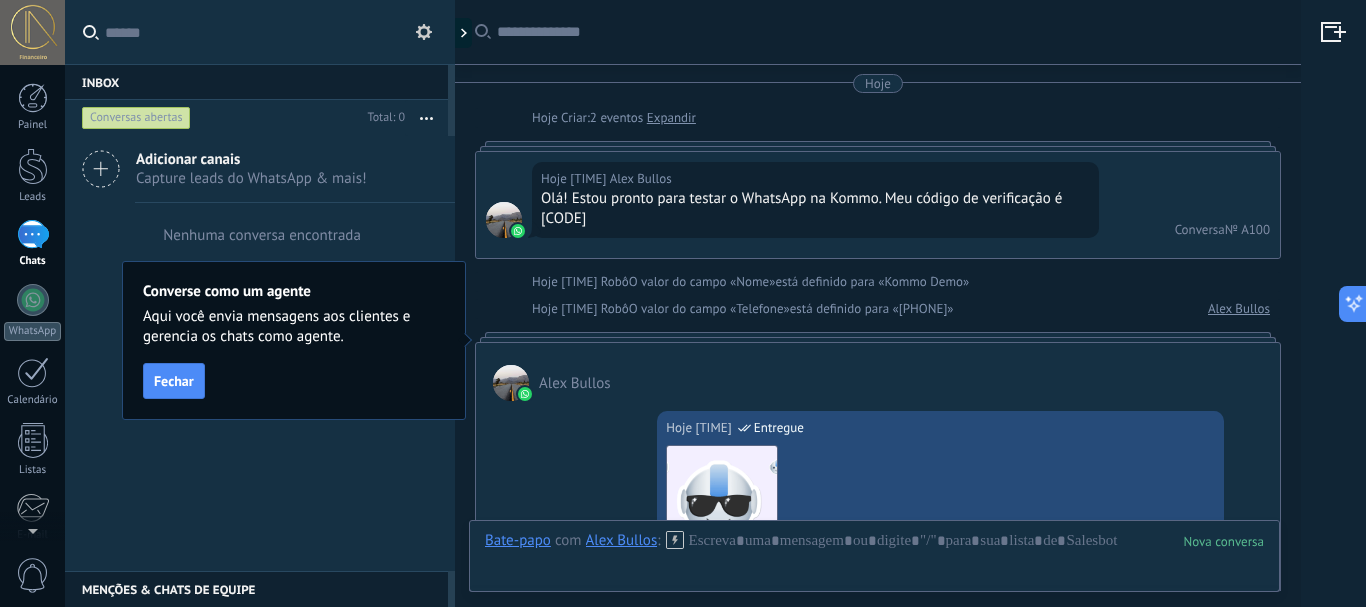 scroll, scrollTop: 1707, scrollLeft: 0, axis: vertical 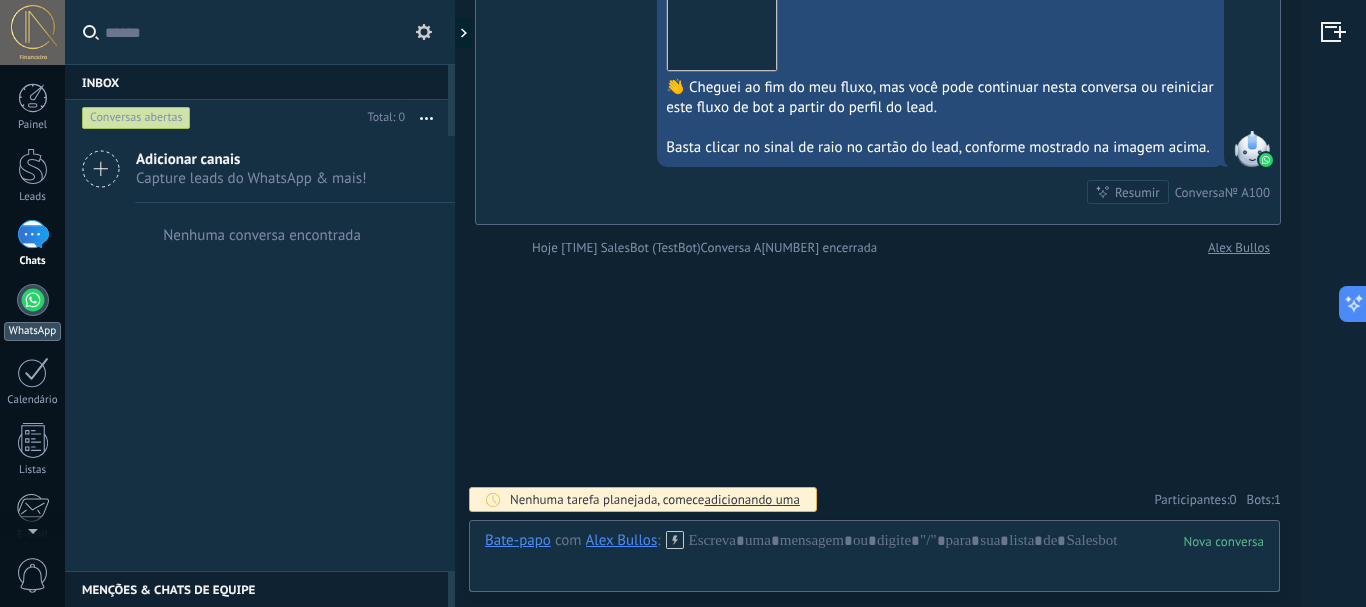 click at bounding box center [33, 300] 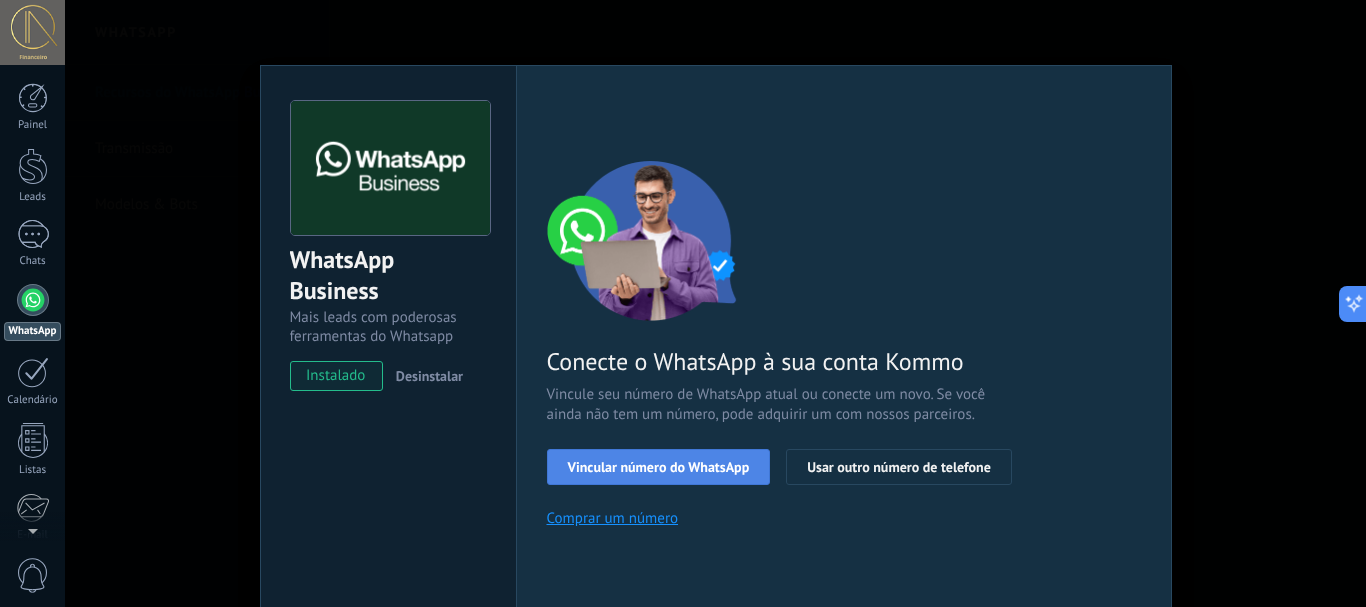 click on "Vincular número do WhatsApp" at bounding box center (659, 467) 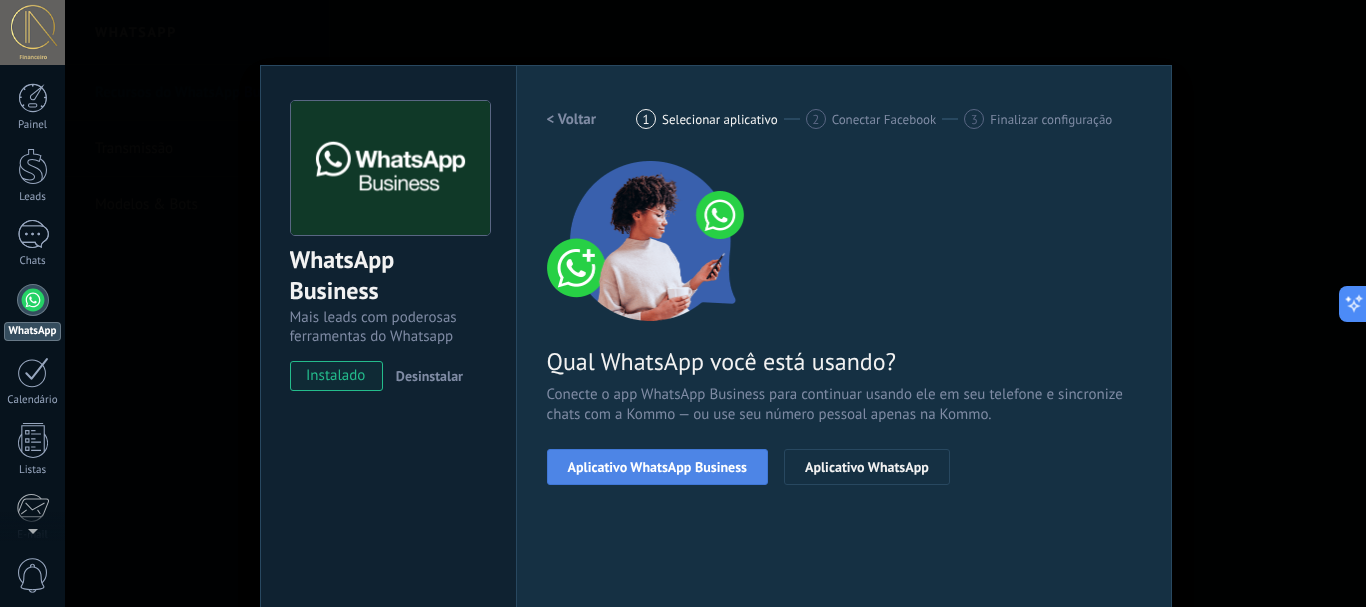 click on "Aplicativo WhatsApp Business" at bounding box center (657, 467) 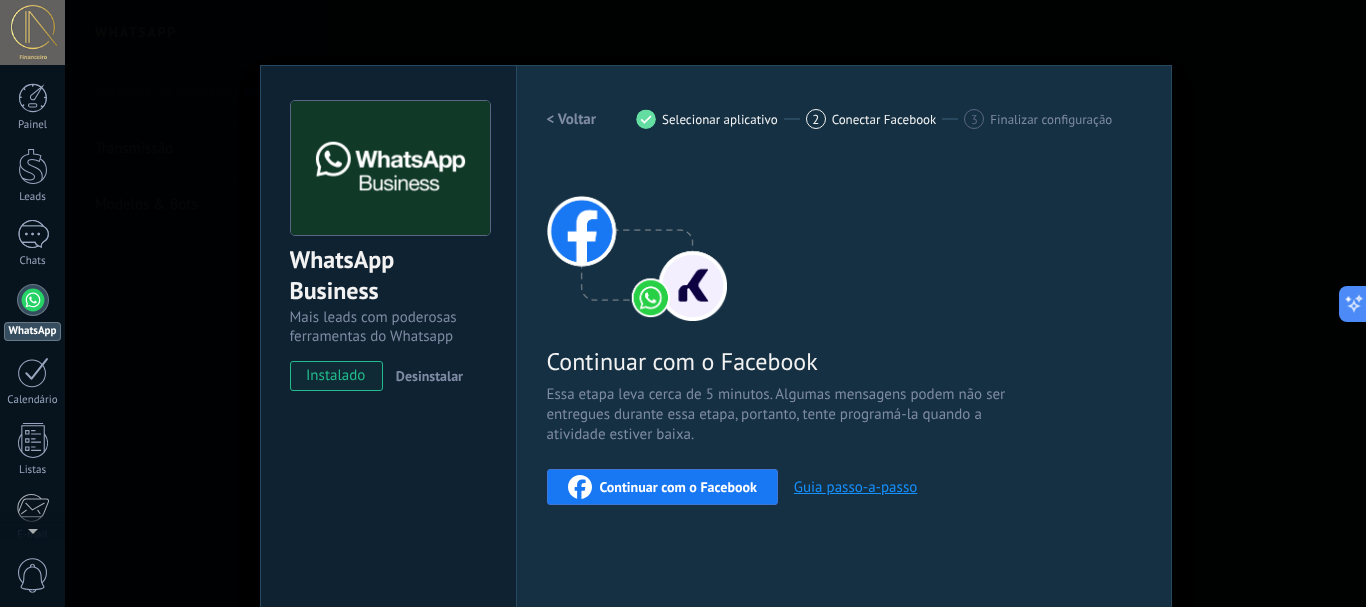 click on "Continuar com o Facebook" at bounding box center [678, 487] 